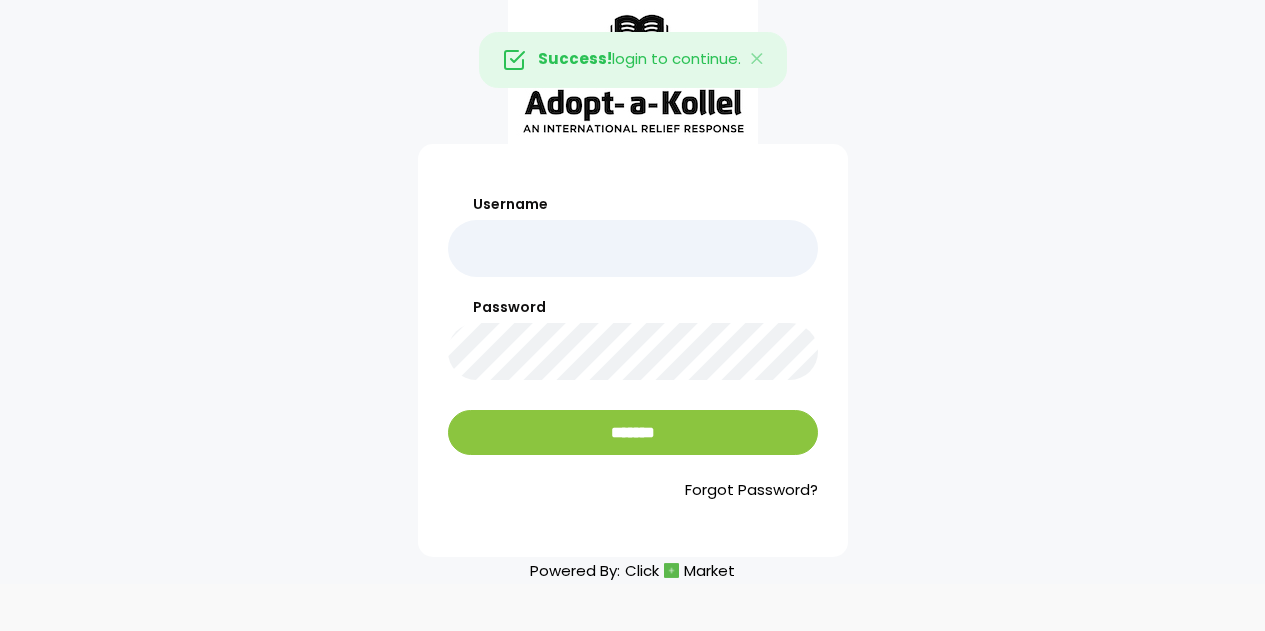 scroll, scrollTop: 0, scrollLeft: 0, axis: both 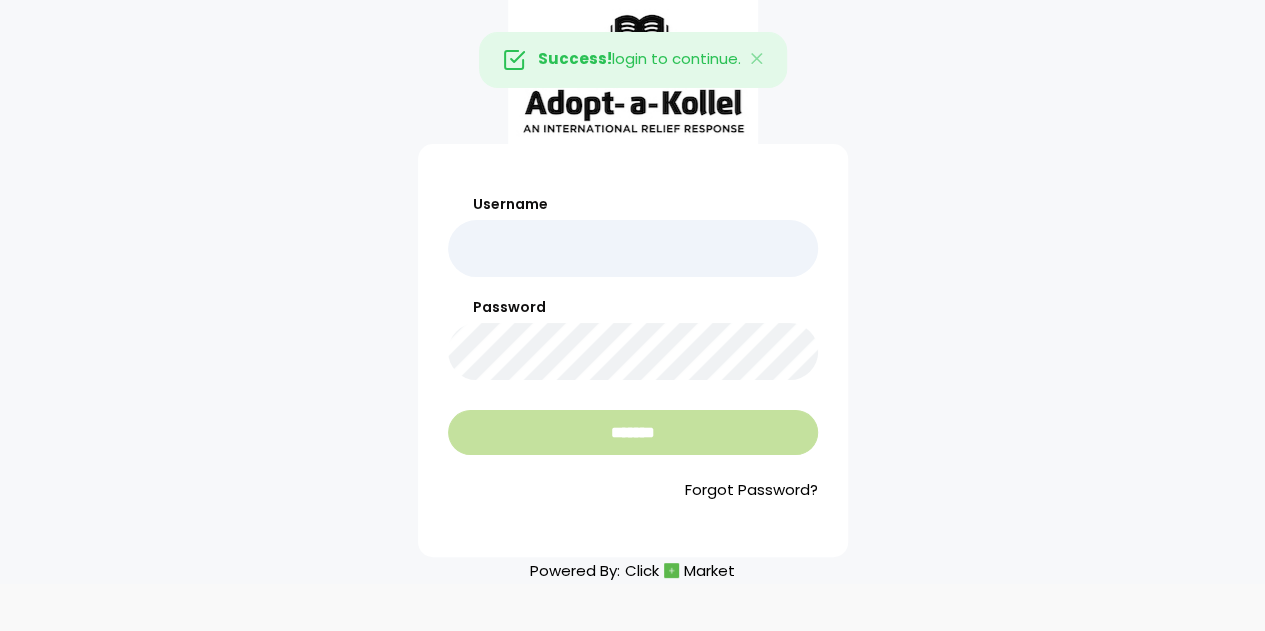 type on "**********" 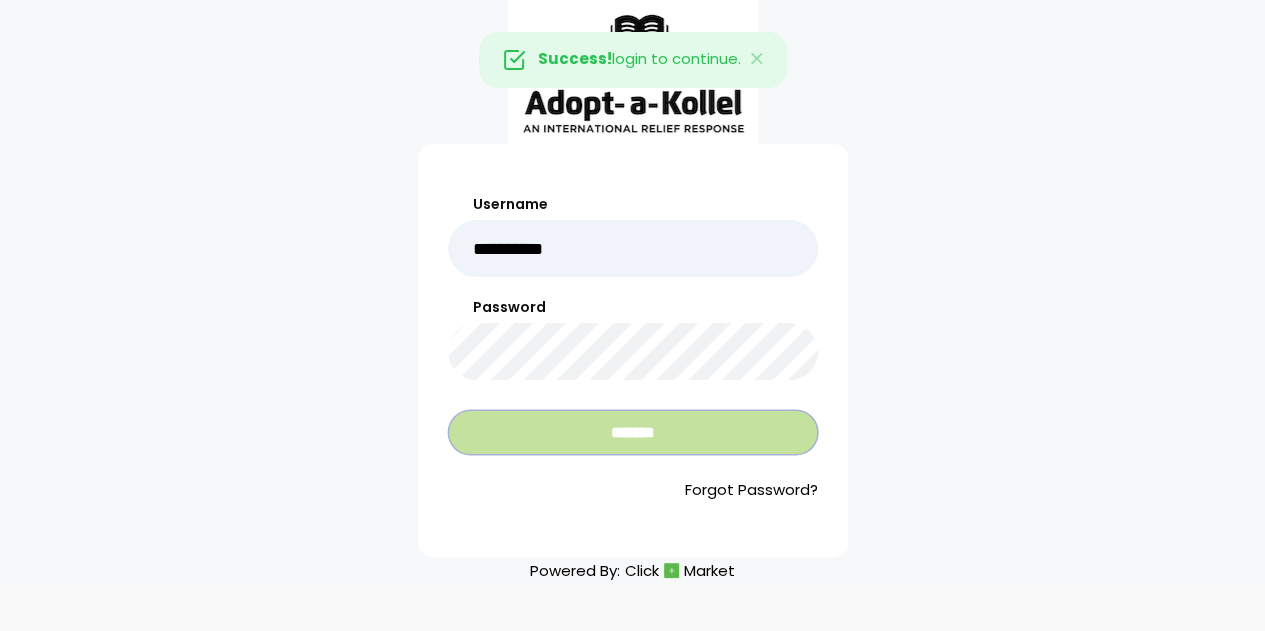 click on "*******" at bounding box center (633, 432) 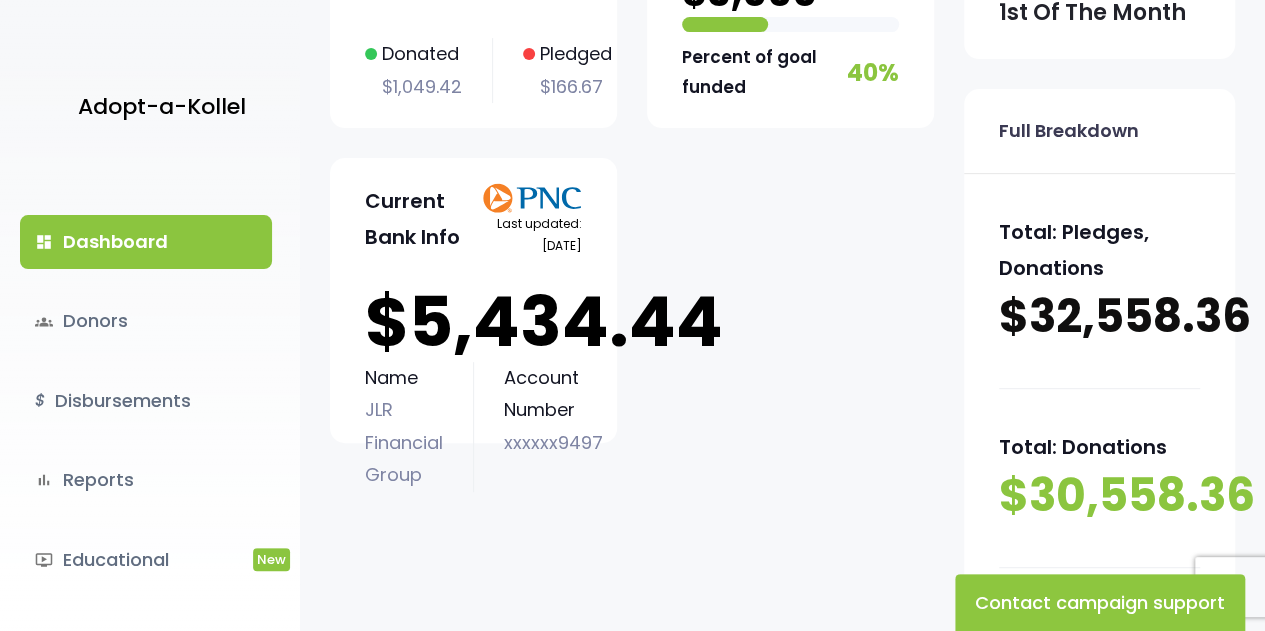 scroll, scrollTop: 227, scrollLeft: 0, axis: vertical 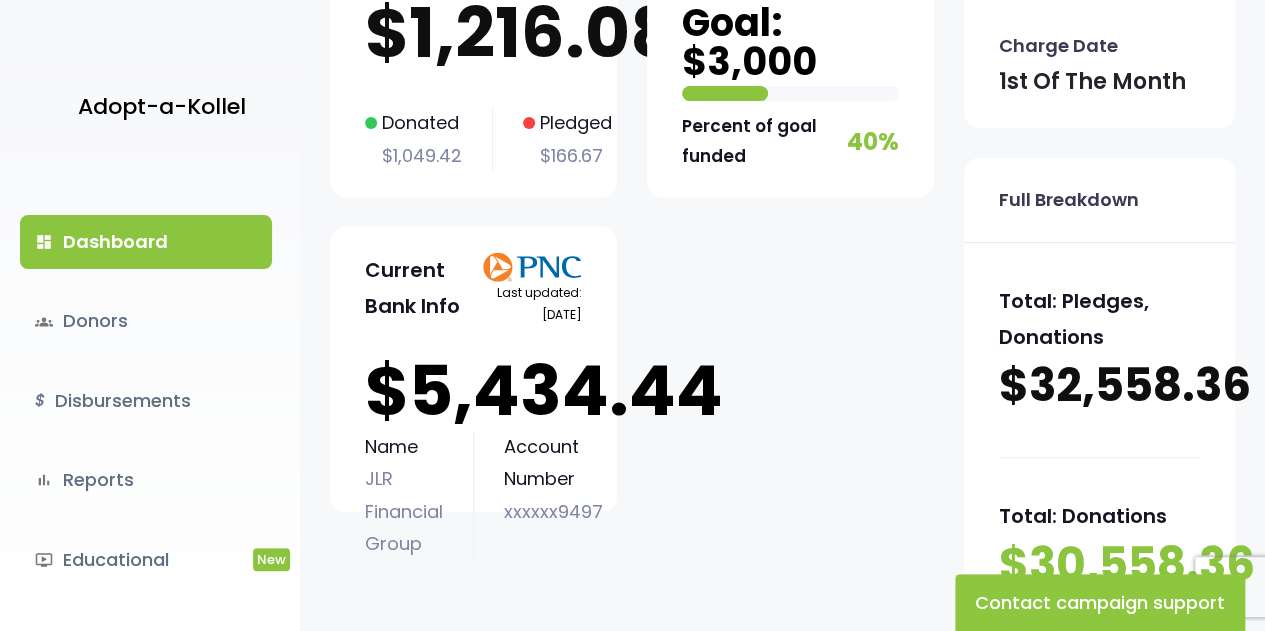 click on "Current Bank Info
Last updated: [DATE]" at bounding box center [473, 294] 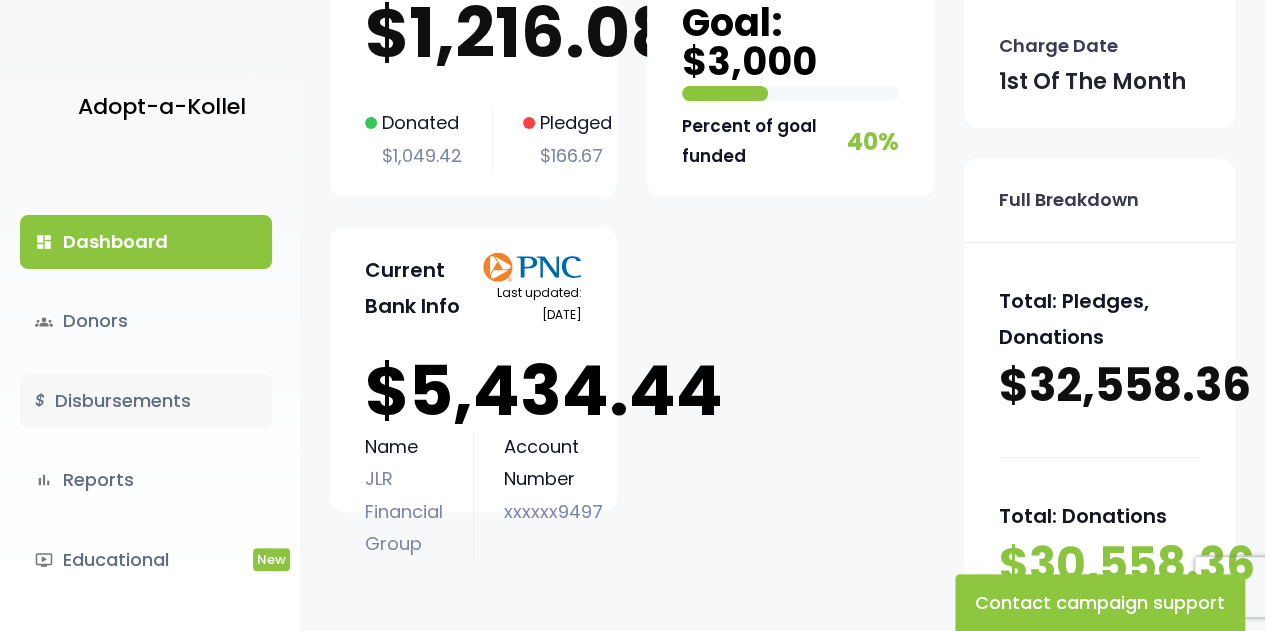 click on "$ Disbursements" at bounding box center (146, 401) 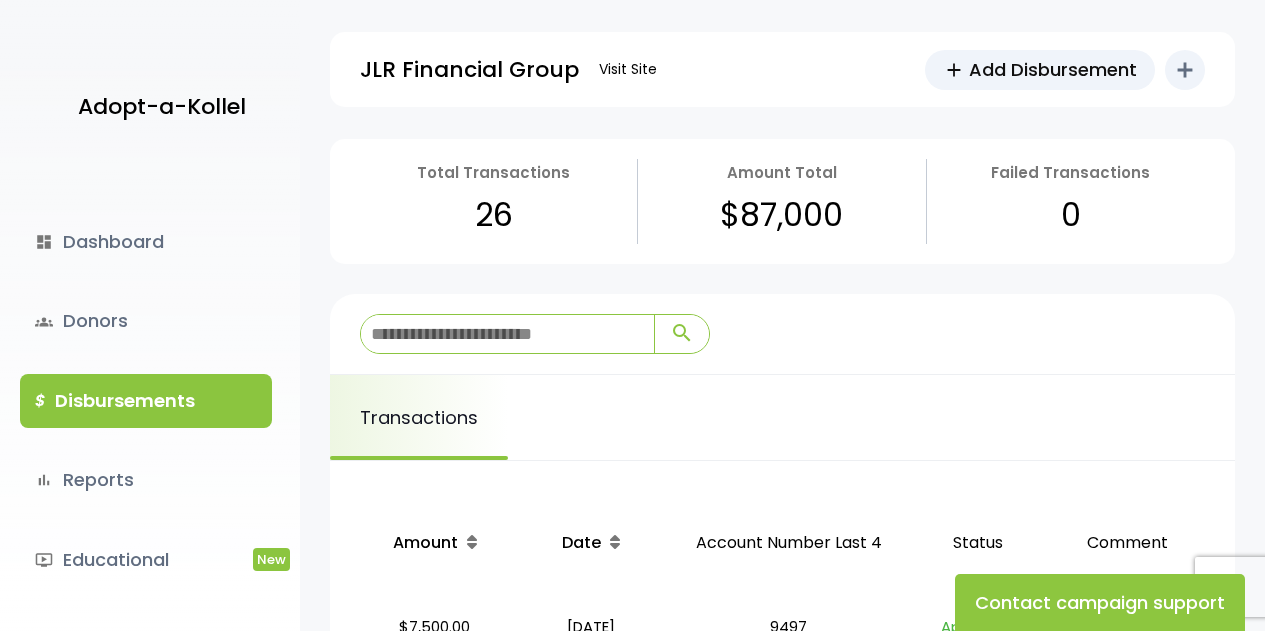 scroll, scrollTop: 0, scrollLeft: 0, axis: both 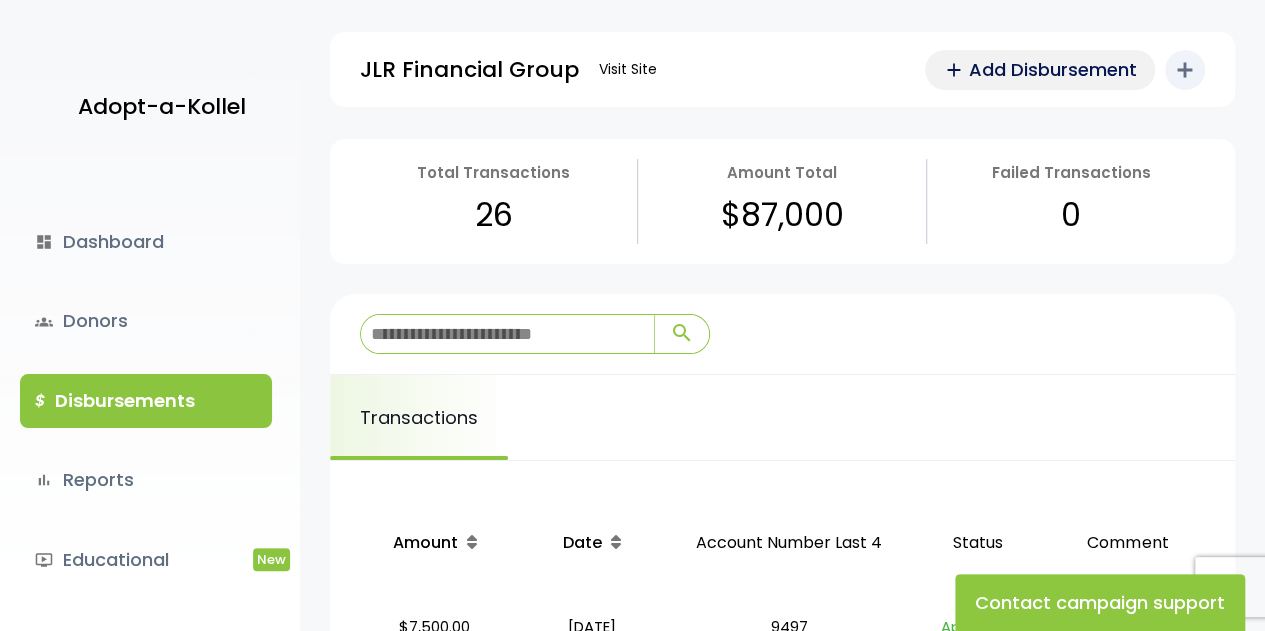 click on "Add Disbursement" at bounding box center [1053, 69] 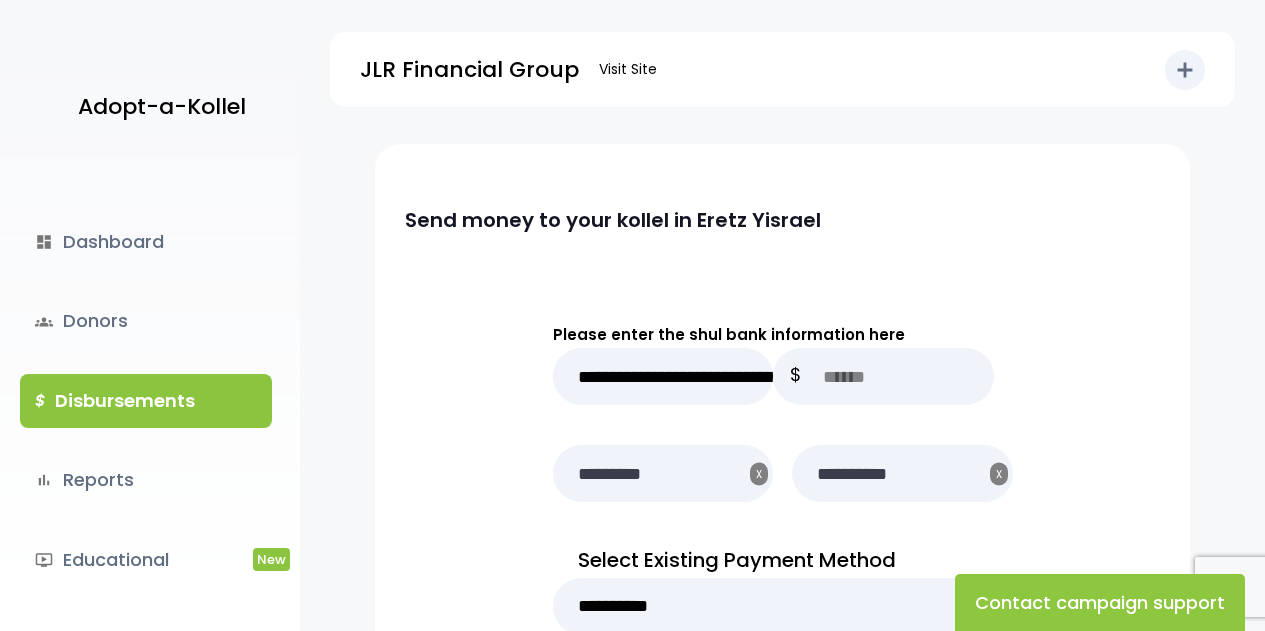 scroll, scrollTop: 0, scrollLeft: 0, axis: both 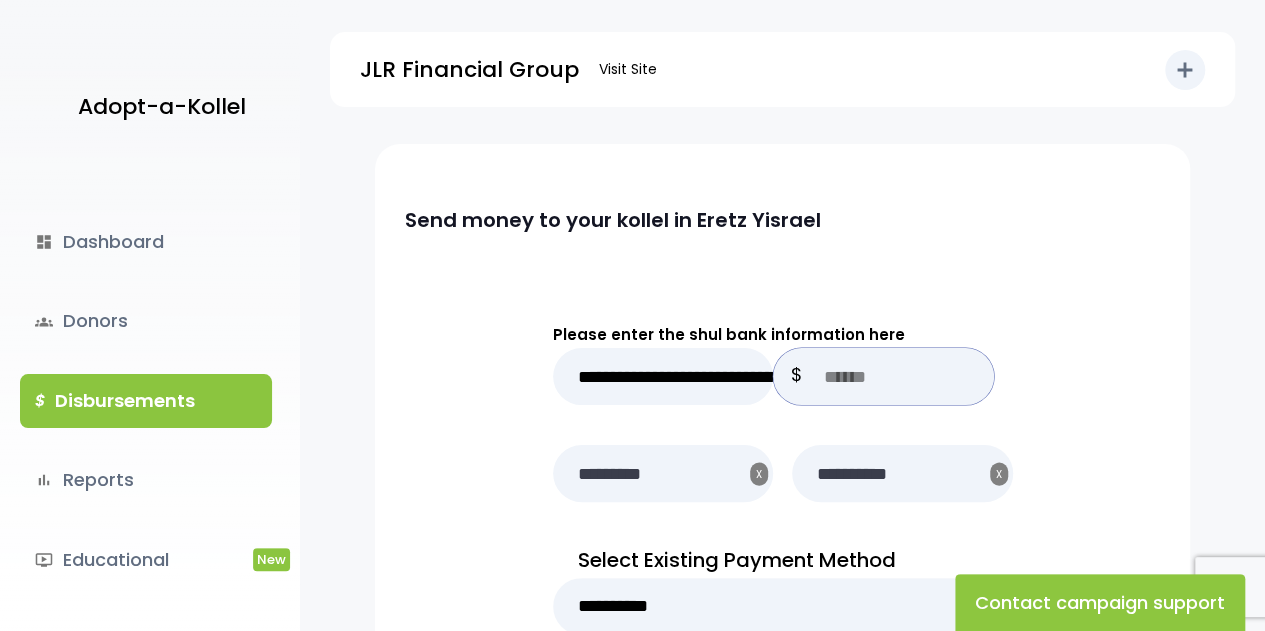 click at bounding box center [883, 376] 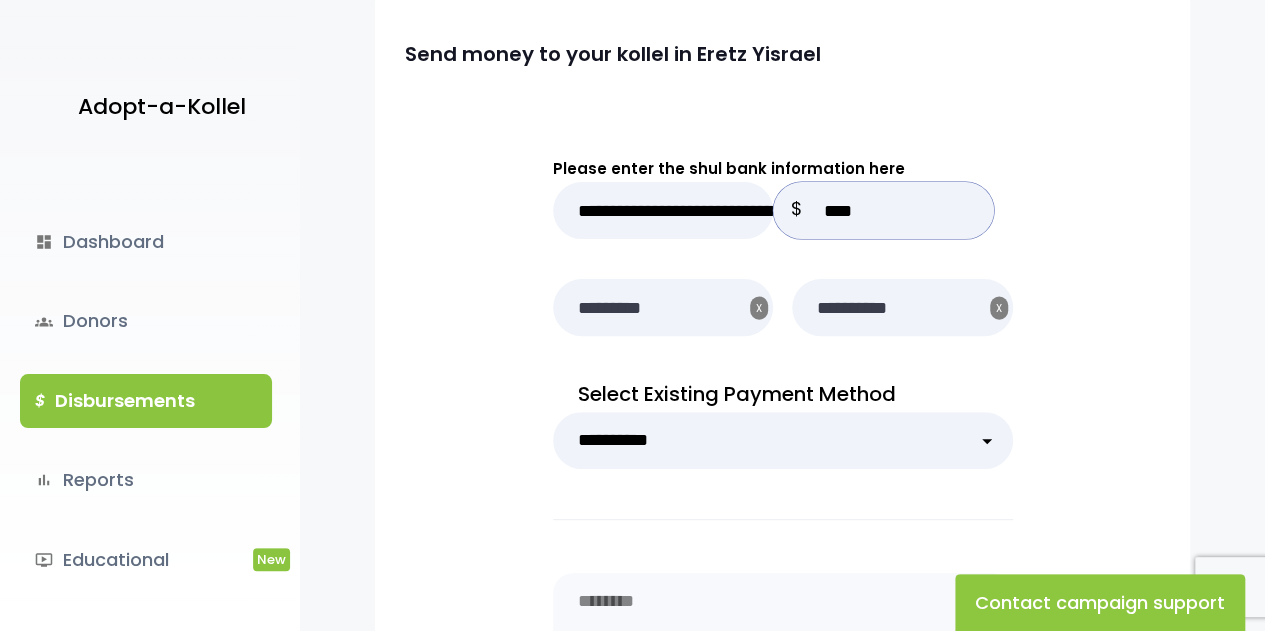 scroll, scrollTop: 356, scrollLeft: 0, axis: vertical 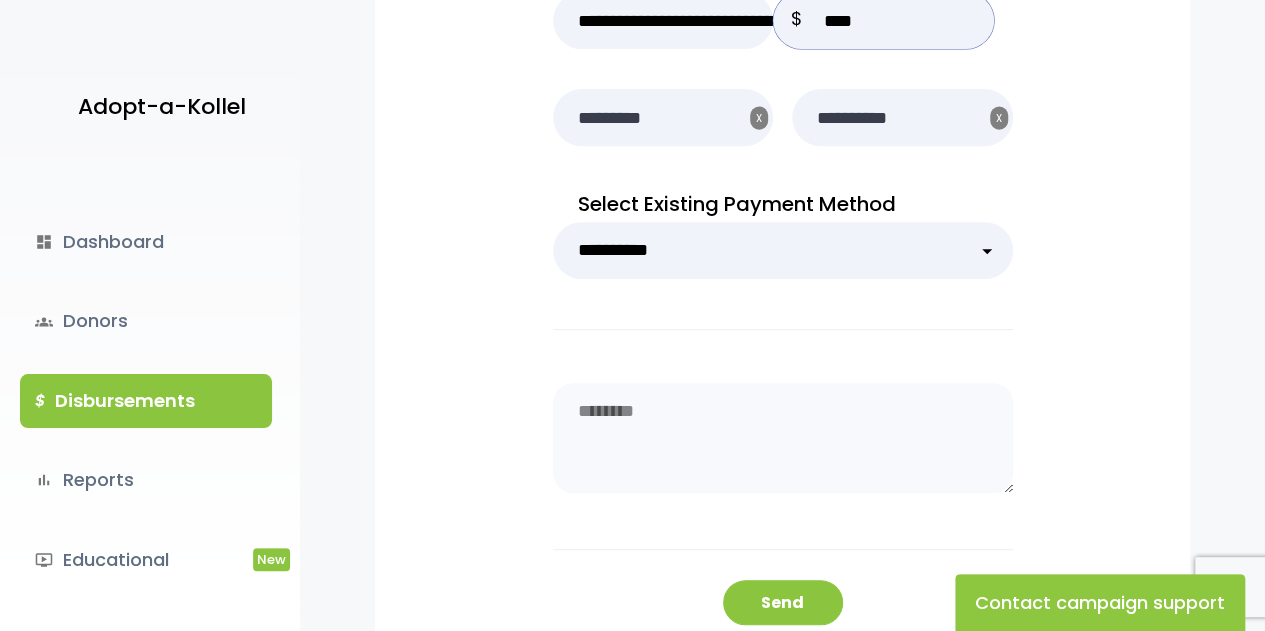 type on "****" 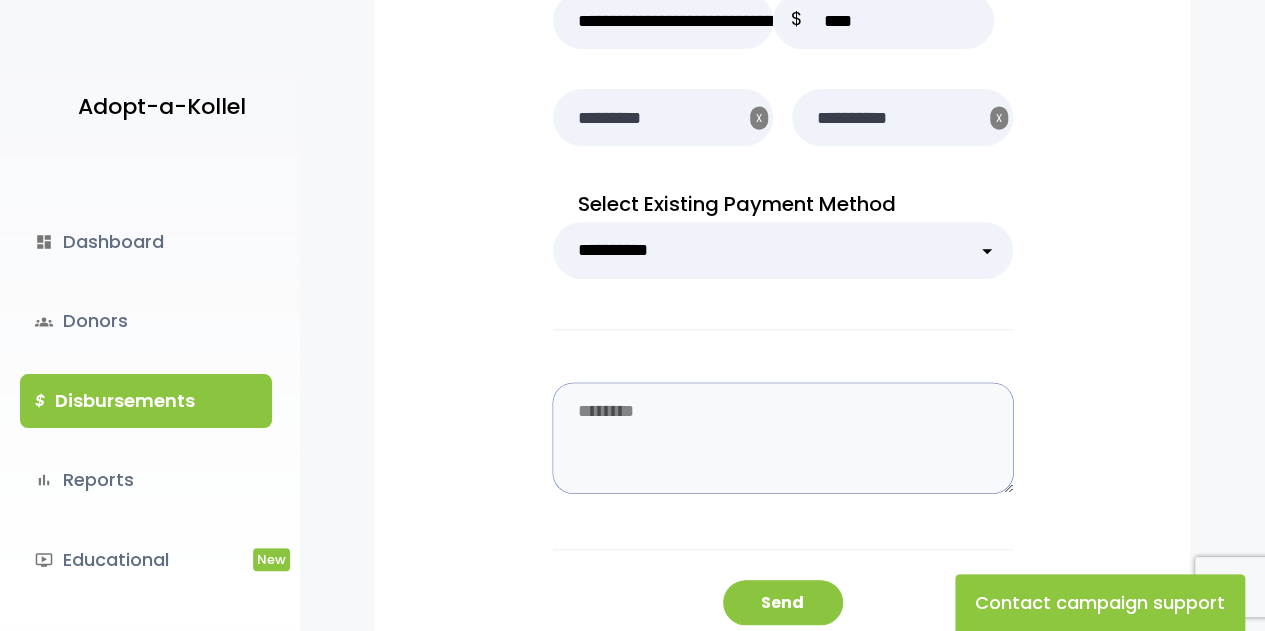 click at bounding box center (783, 438) 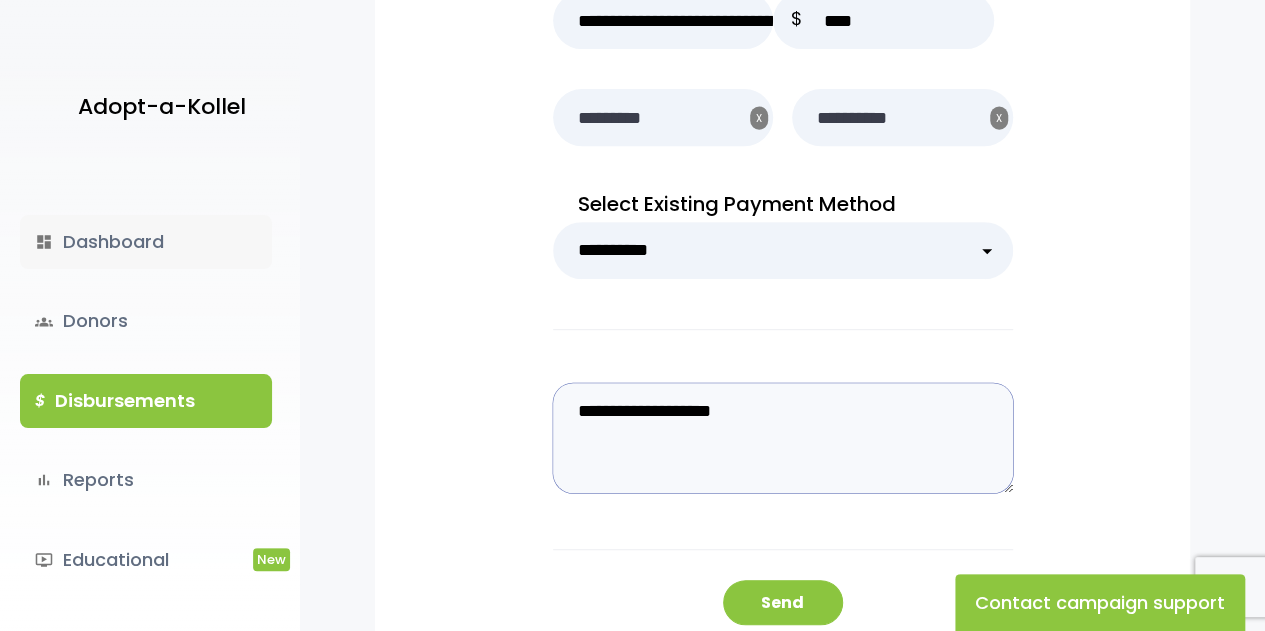 type on "**********" 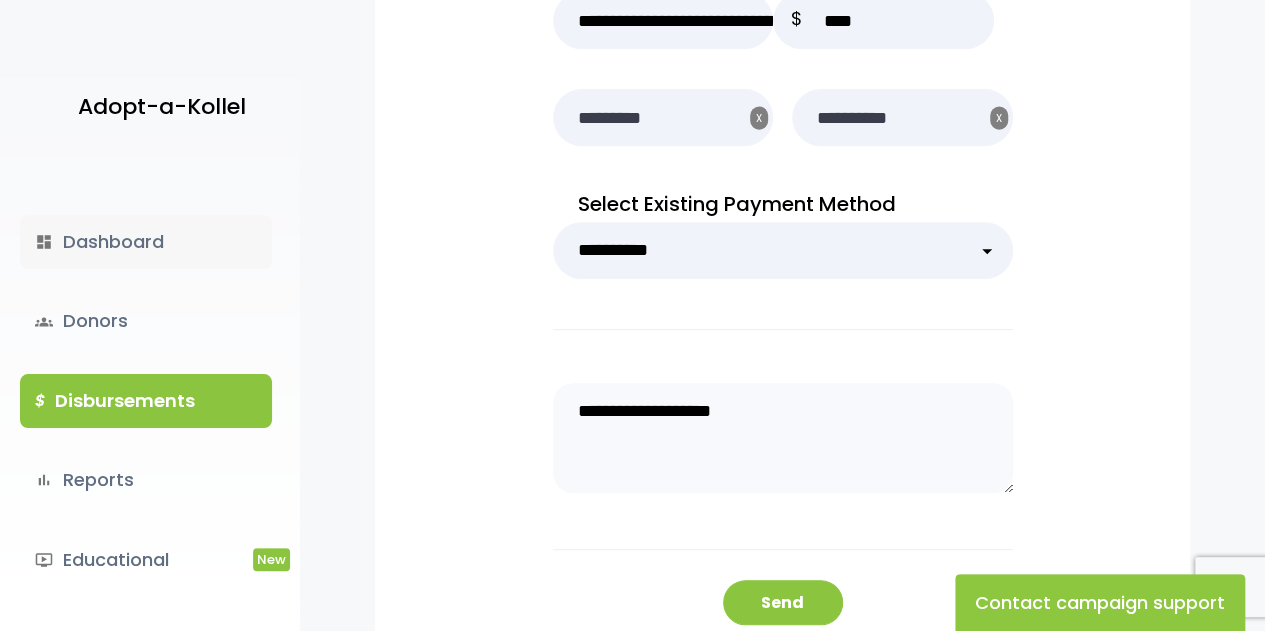 click on "dashboard Dashboard" at bounding box center [146, 242] 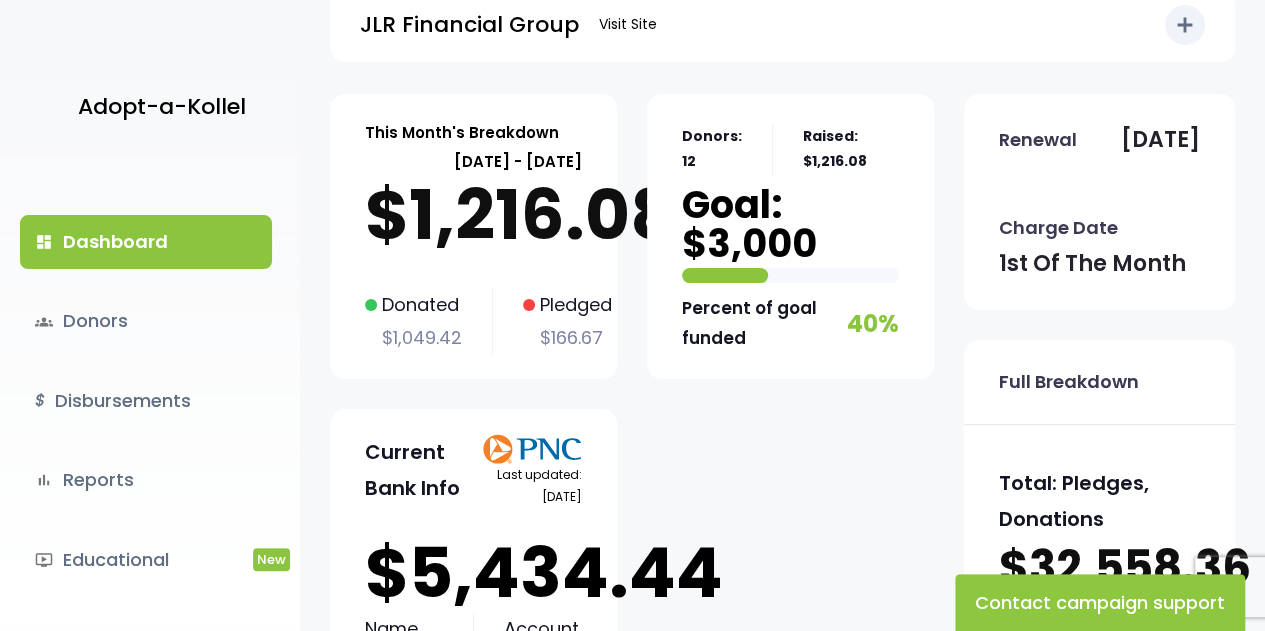scroll, scrollTop: 44, scrollLeft: 0, axis: vertical 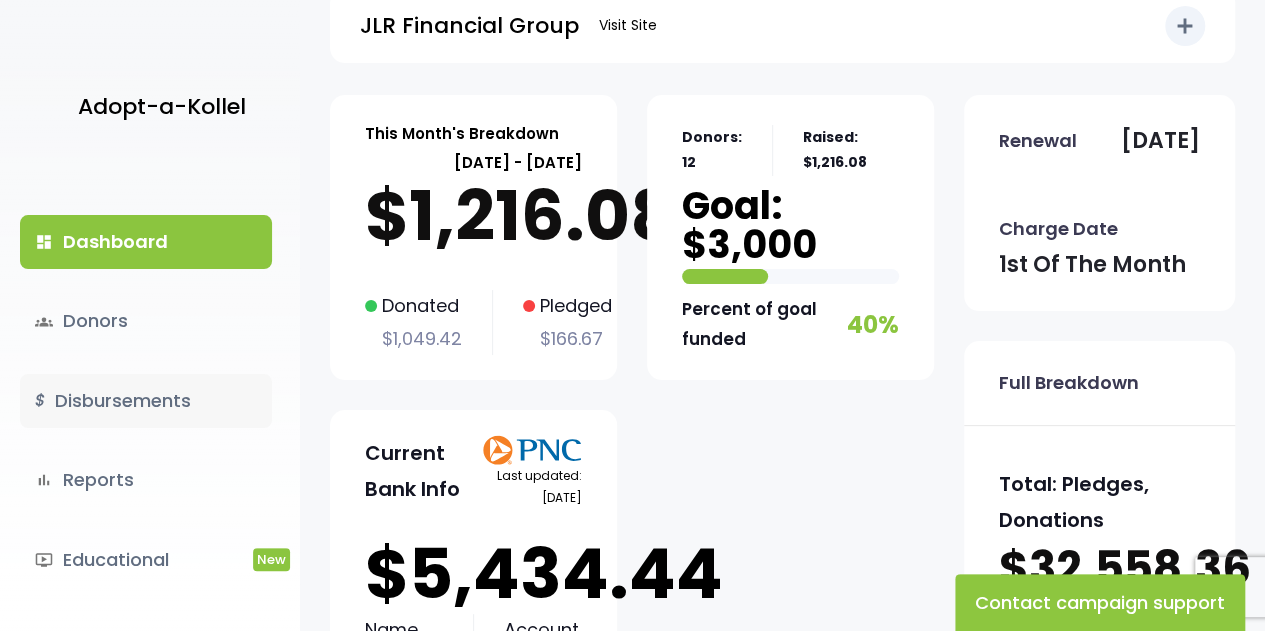 drag, startPoint x: 132, startPoint y: 402, endPoint x: 133, endPoint y: 389, distance: 13.038404 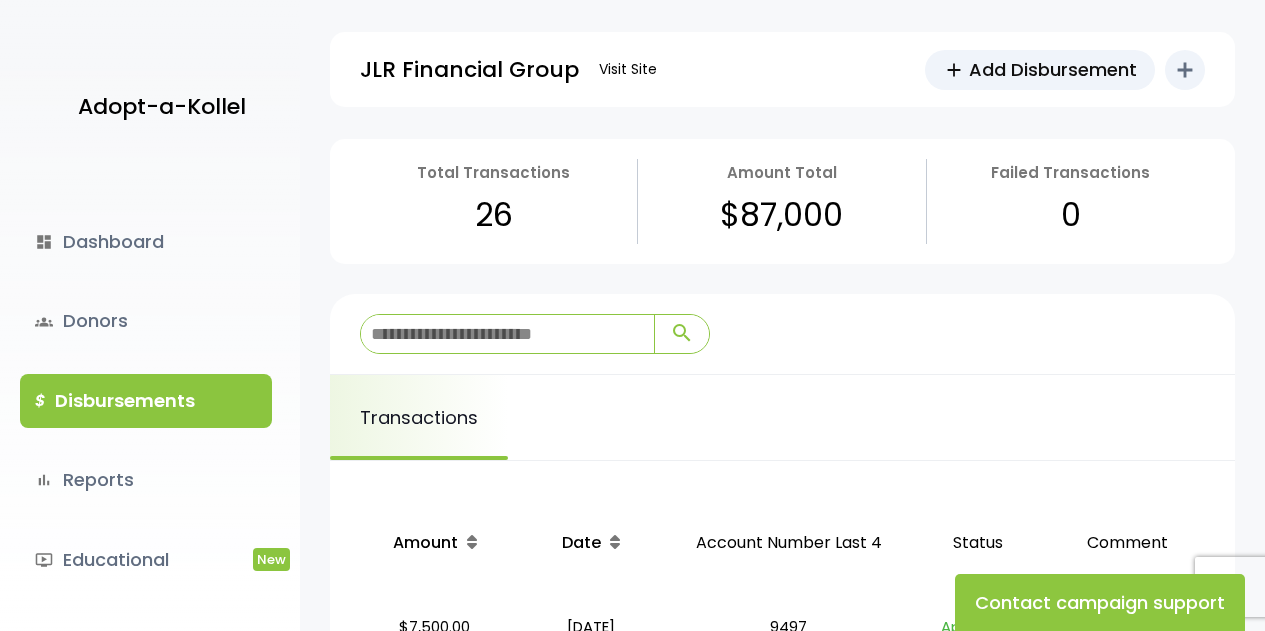 scroll, scrollTop: 0, scrollLeft: 0, axis: both 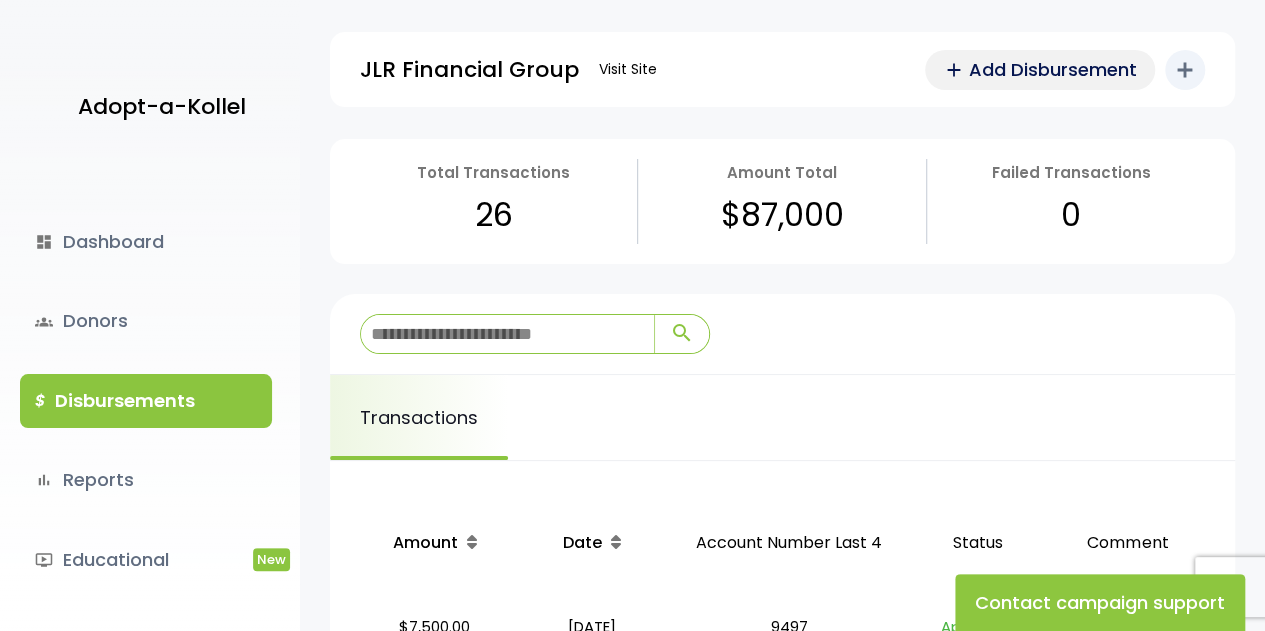 click on "add Add Disbursement" at bounding box center (1040, 70) 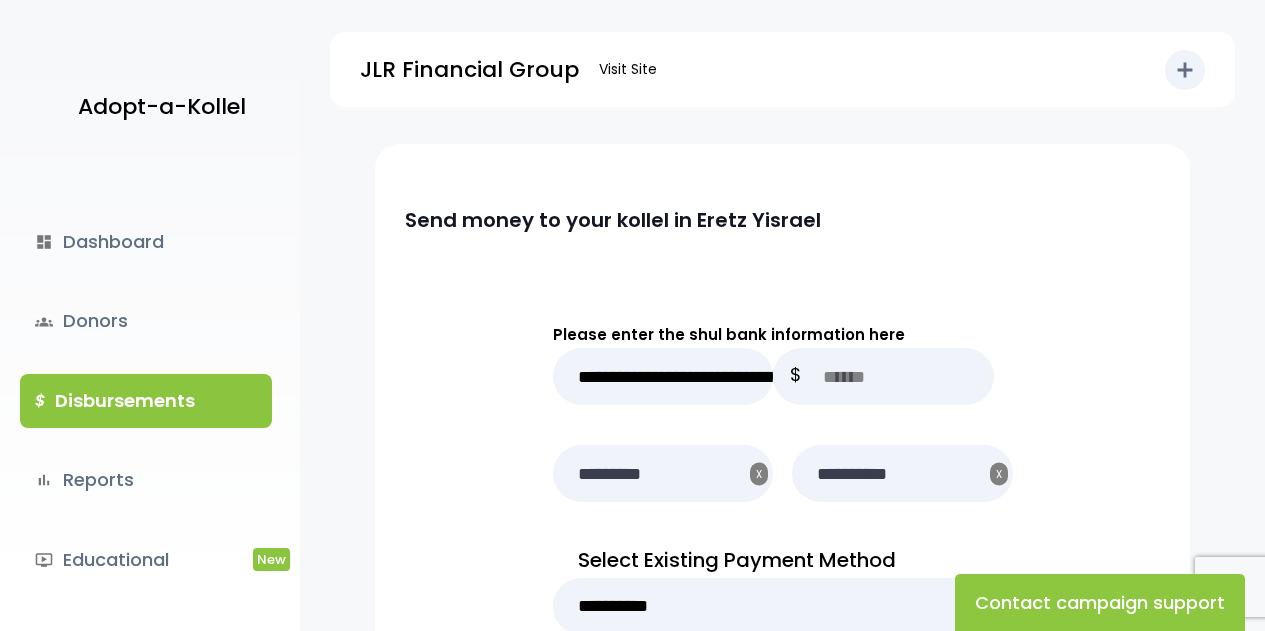 scroll, scrollTop: 0, scrollLeft: 0, axis: both 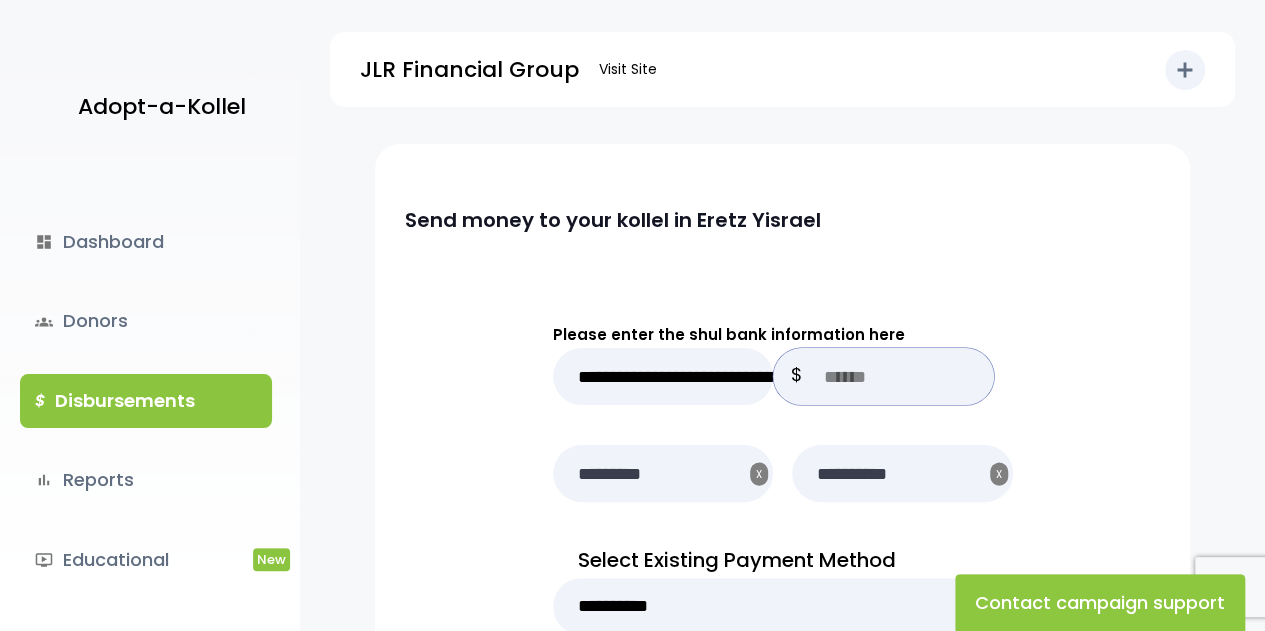click at bounding box center [883, 376] 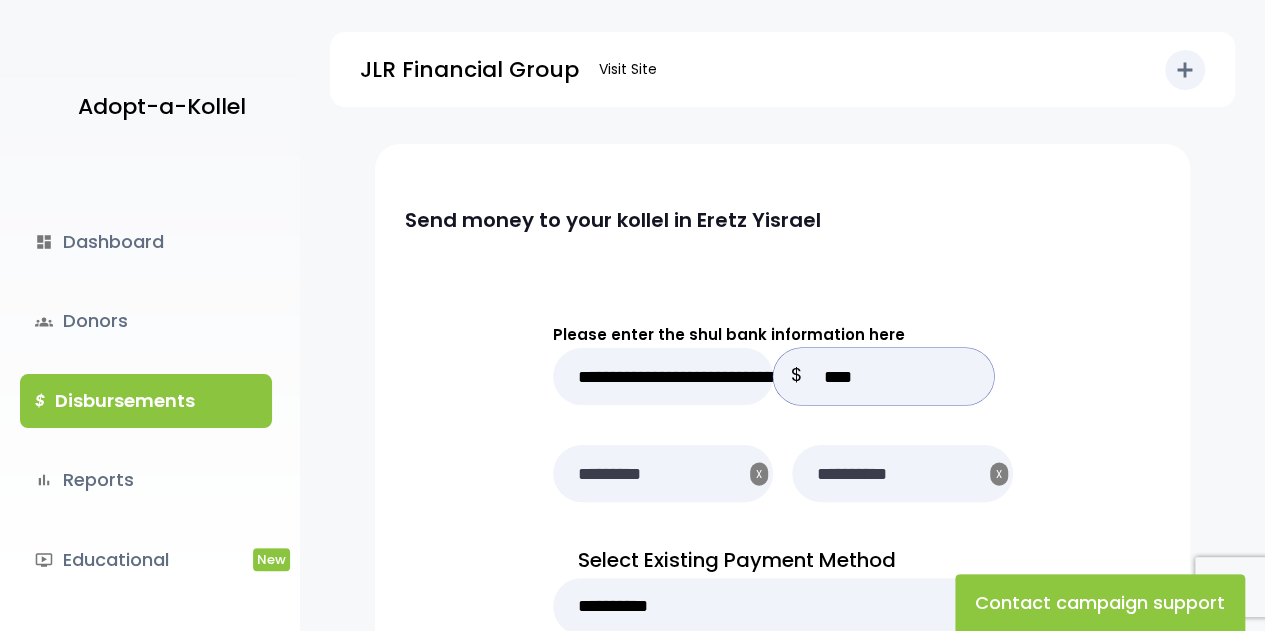 scroll, scrollTop: 213, scrollLeft: 0, axis: vertical 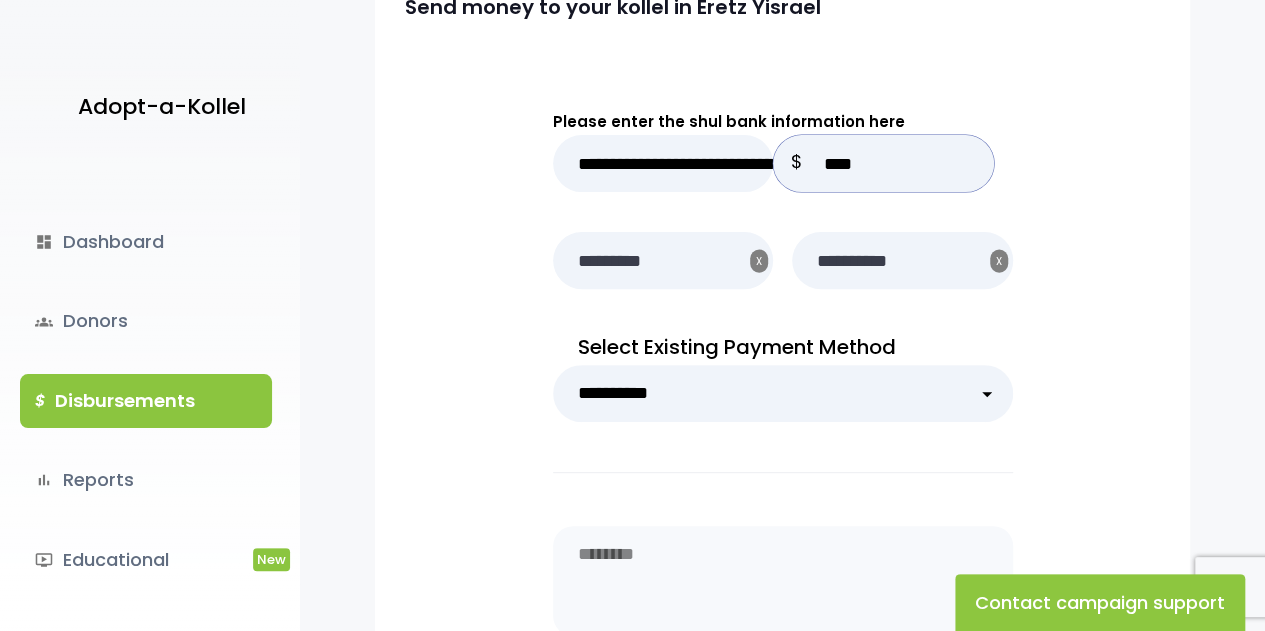 type on "****" 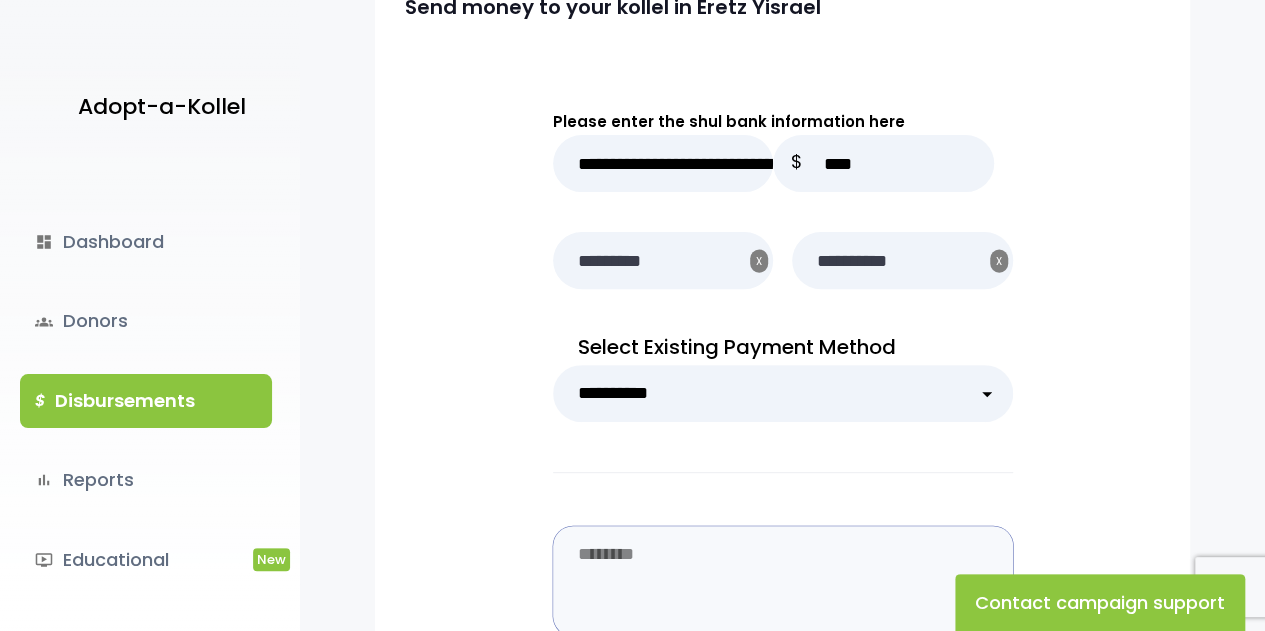 click at bounding box center (783, 581) 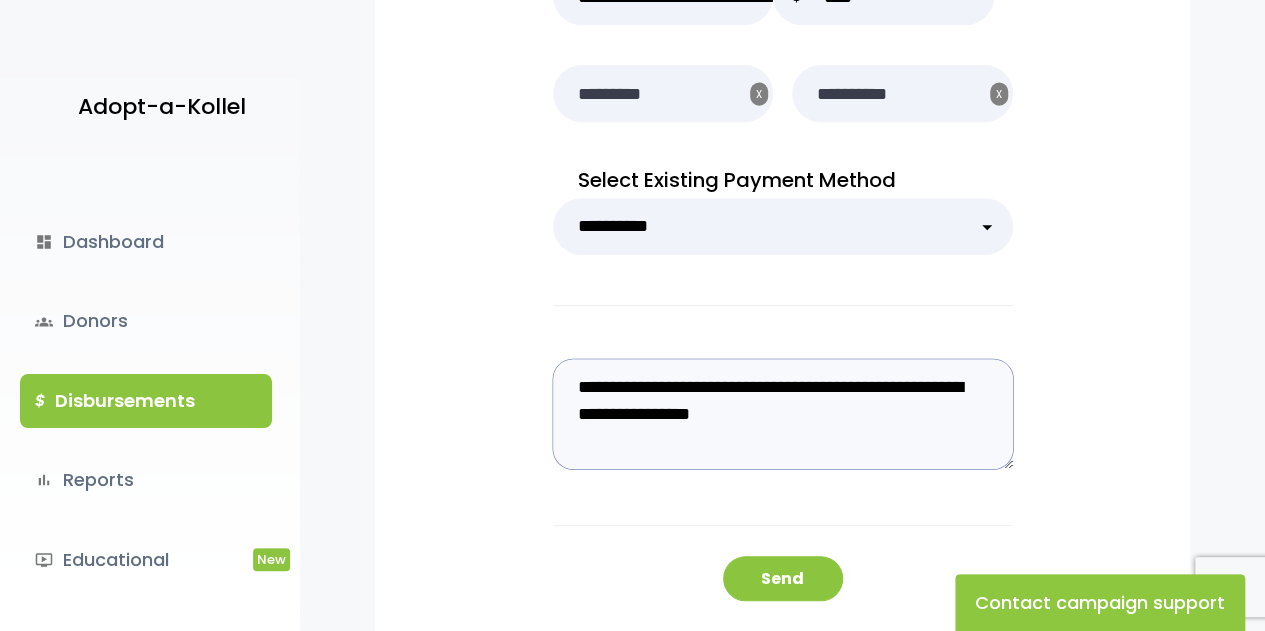 scroll, scrollTop: 381, scrollLeft: 0, axis: vertical 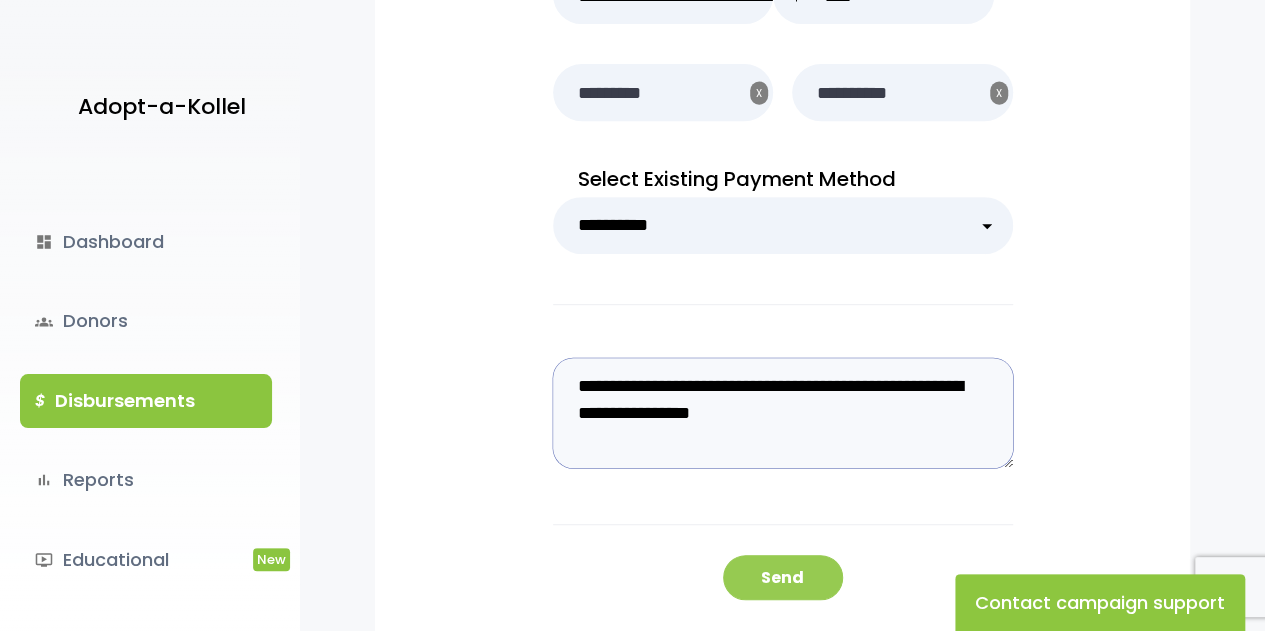 type on "**********" 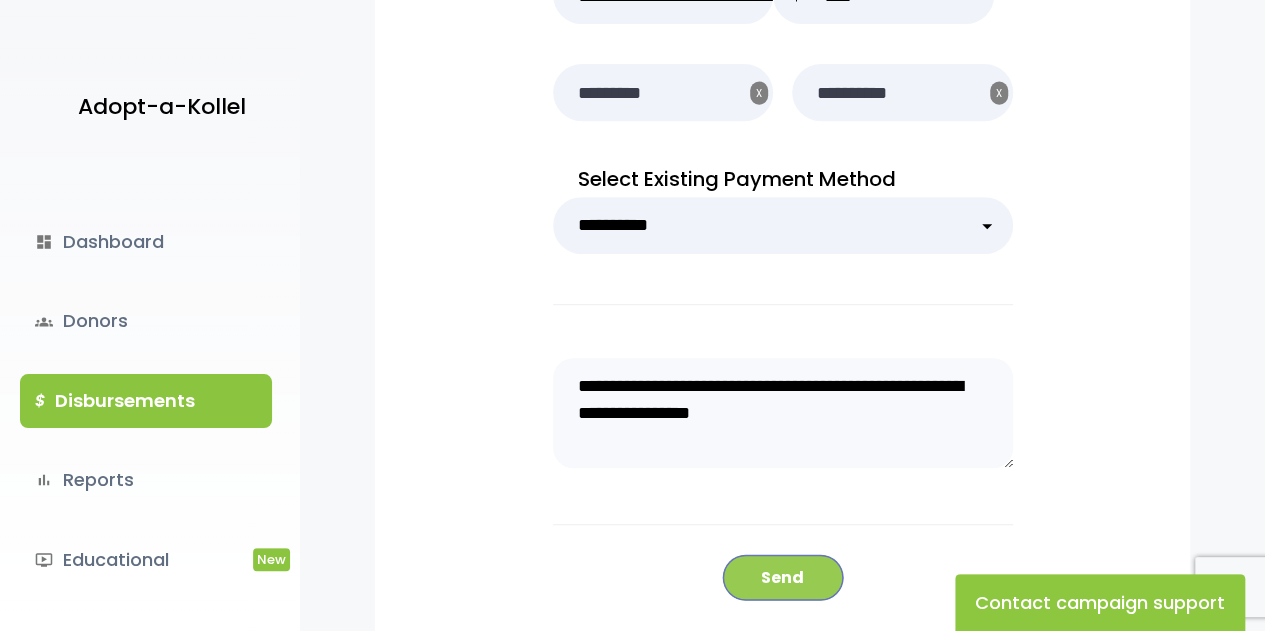 click on "Send" at bounding box center (783, 577) 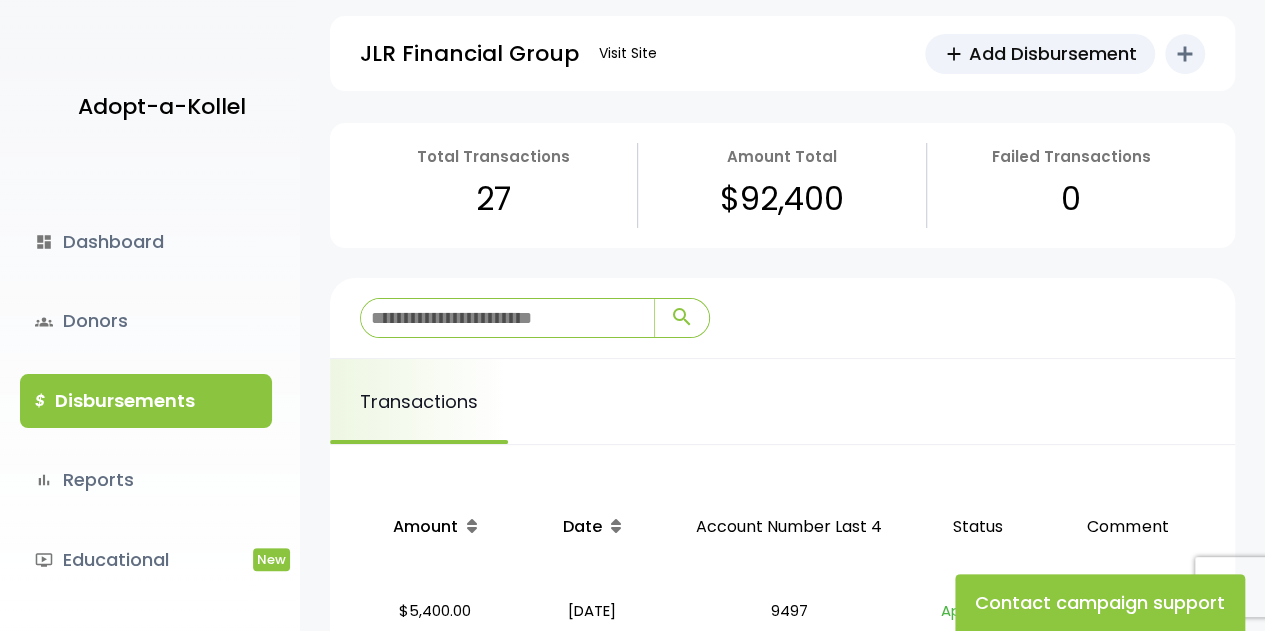 scroll, scrollTop: 0, scrollLeft: 0, axis: both 